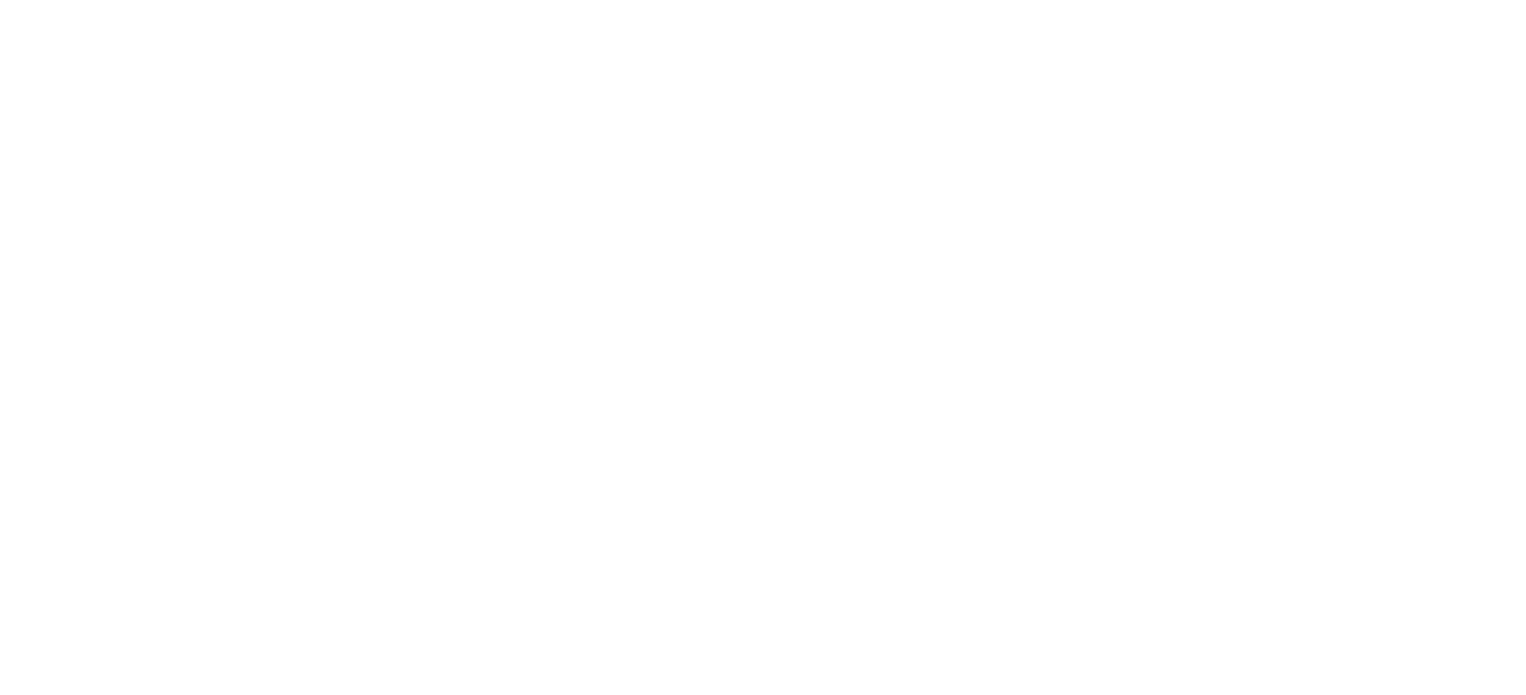 scroll, scrollTop: 0, scrollLeft: 0, axis: both 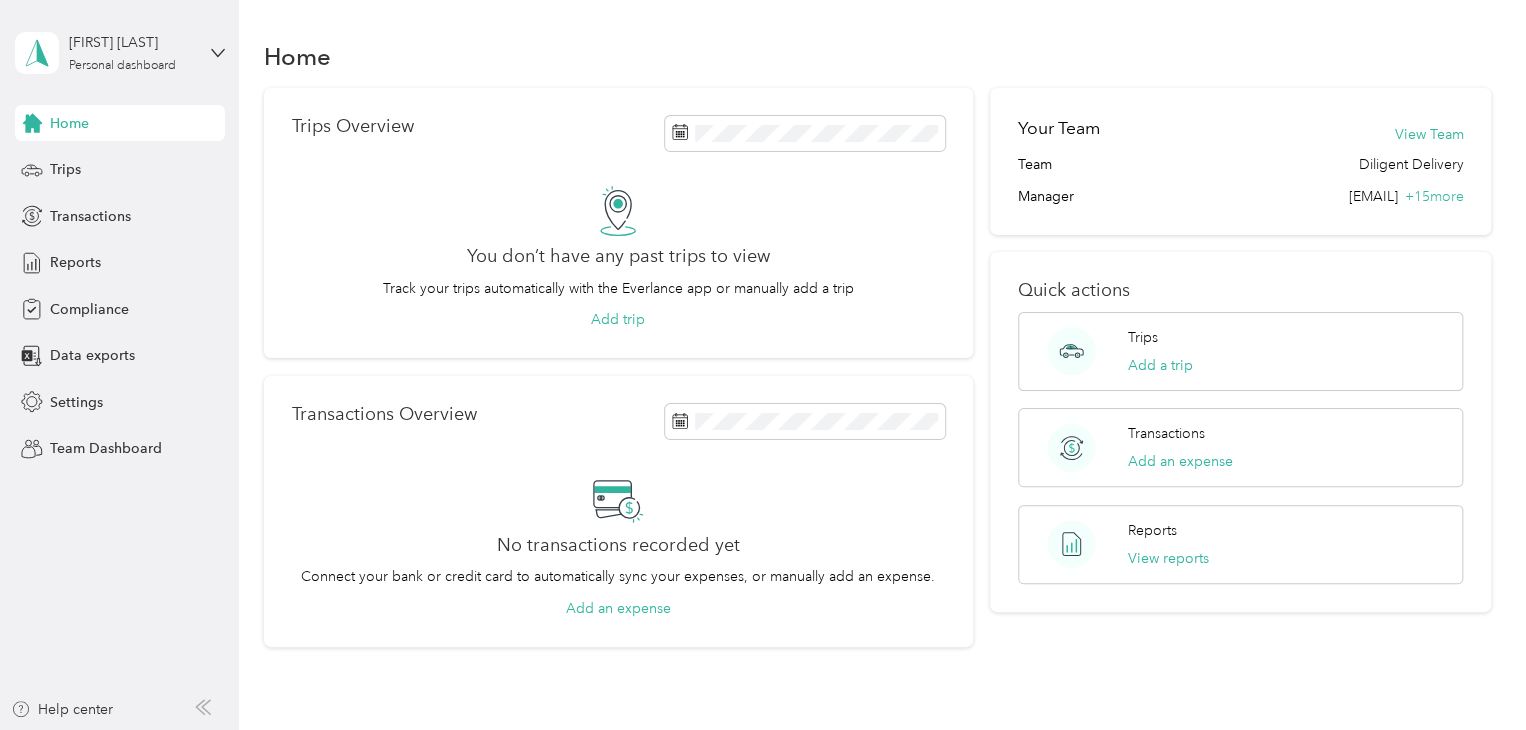 click on "[FIRST] [LAST] Personal dashboard" at bounding box center (120, 53) 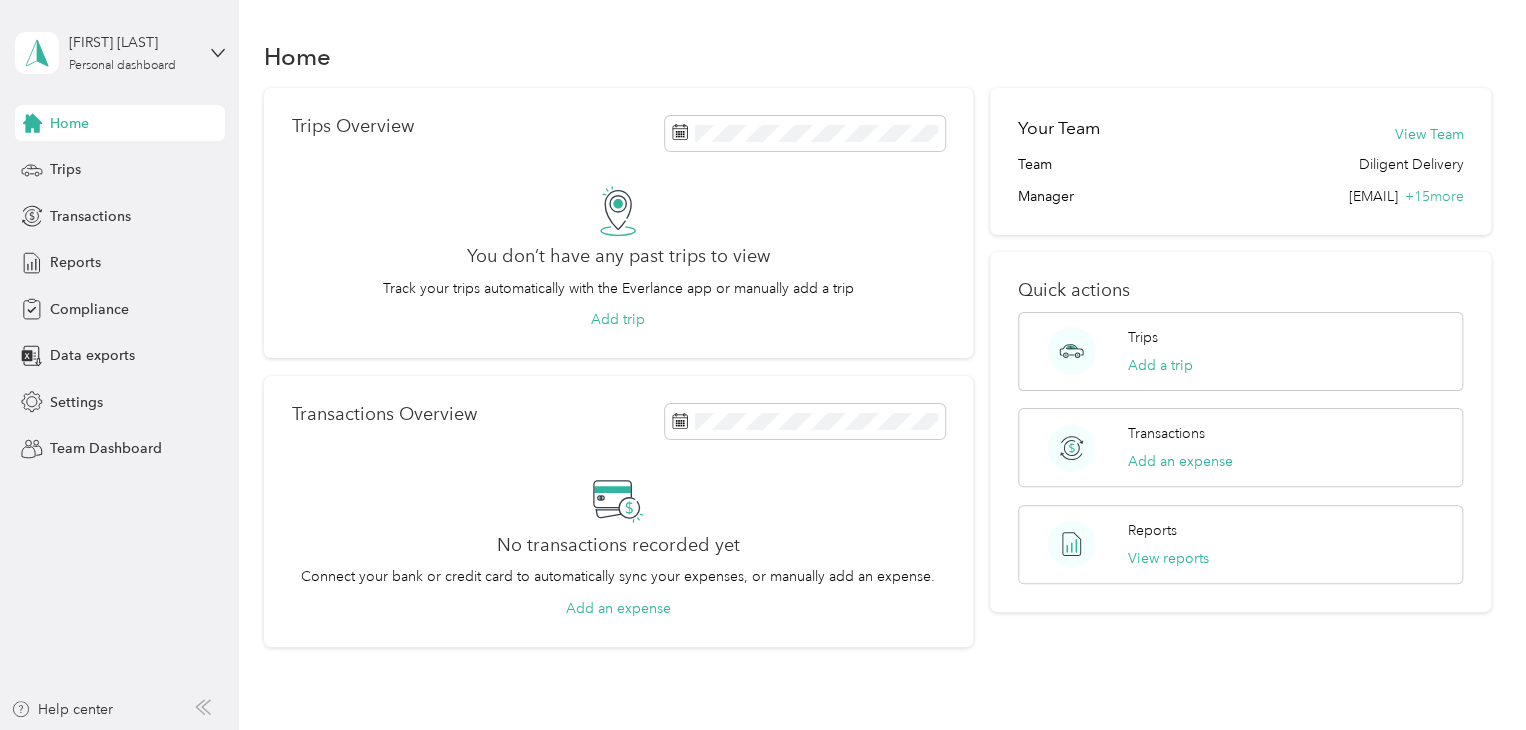 click on "Team dashboard" at bounding box center [85, 163] 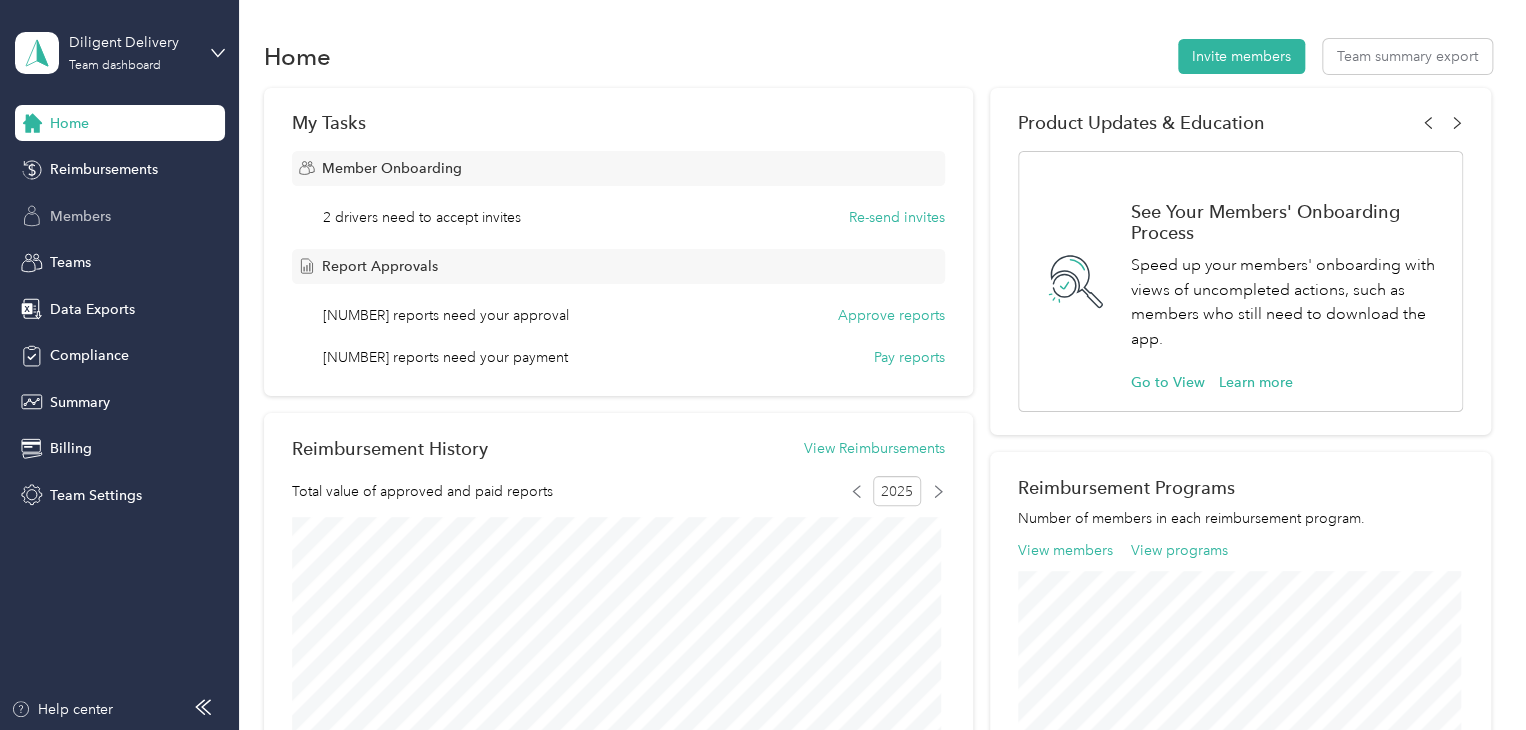 click on "Members" at bounding box center [80, 216] 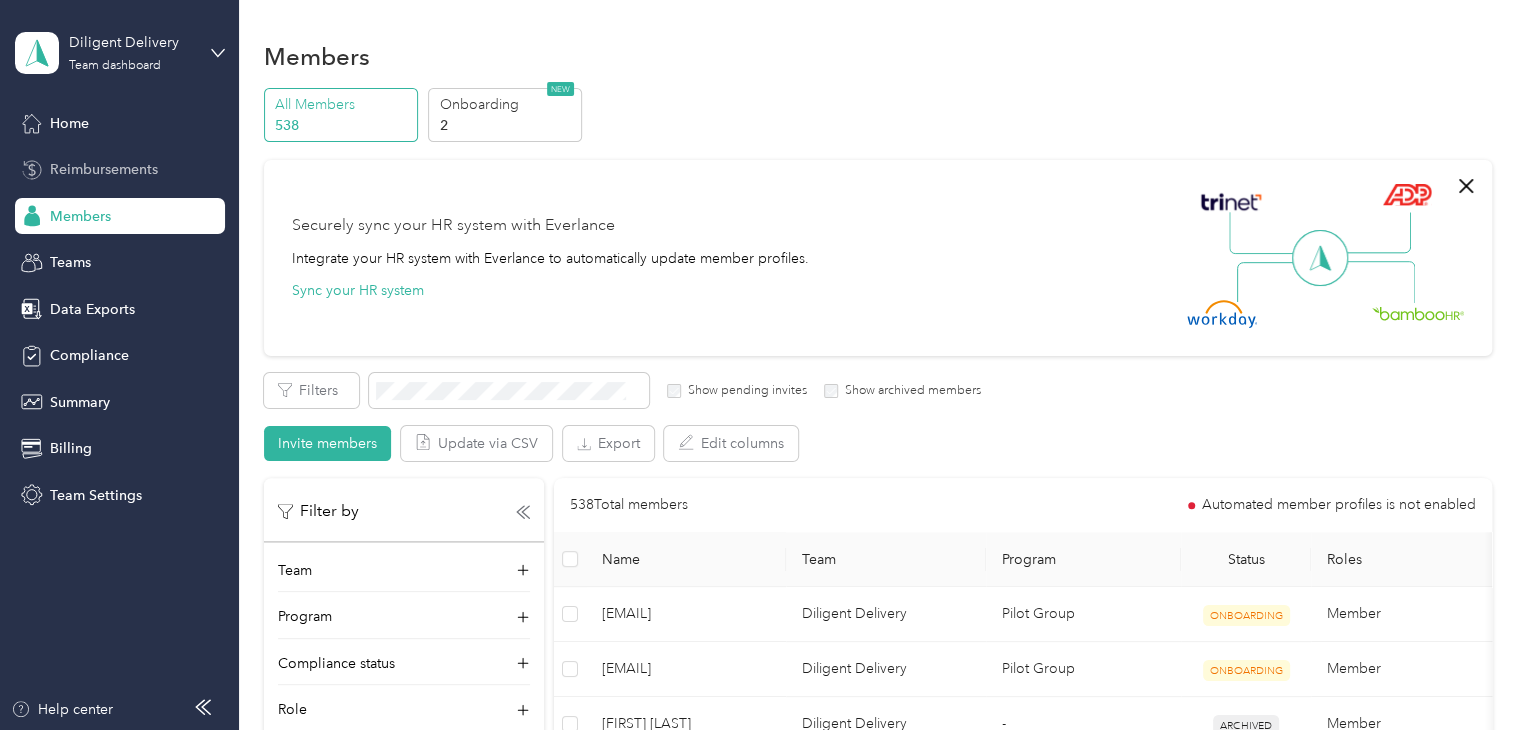 click on "Reimbursements" at bounding box center (104, 169) 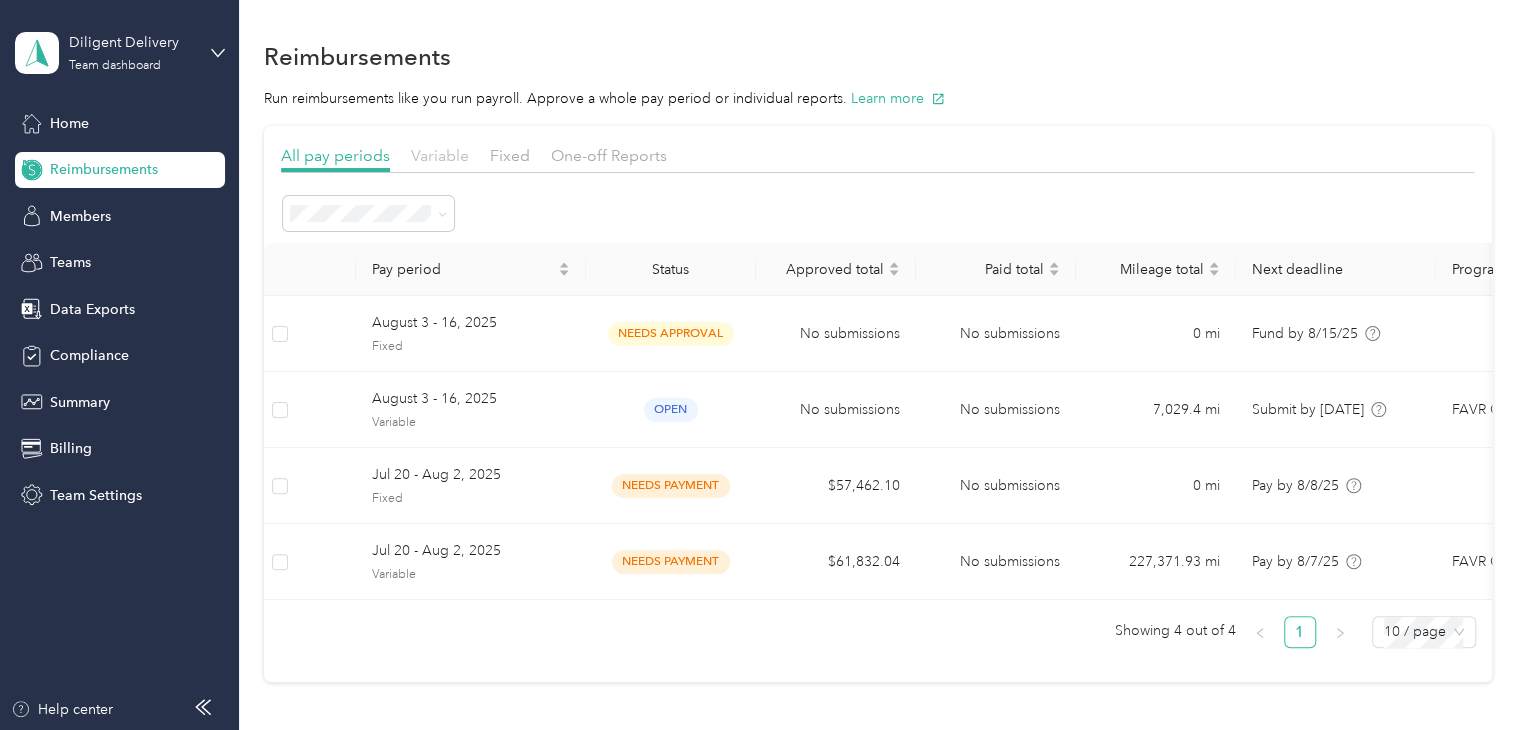click on "Variable" at bounding box center [440, 155] 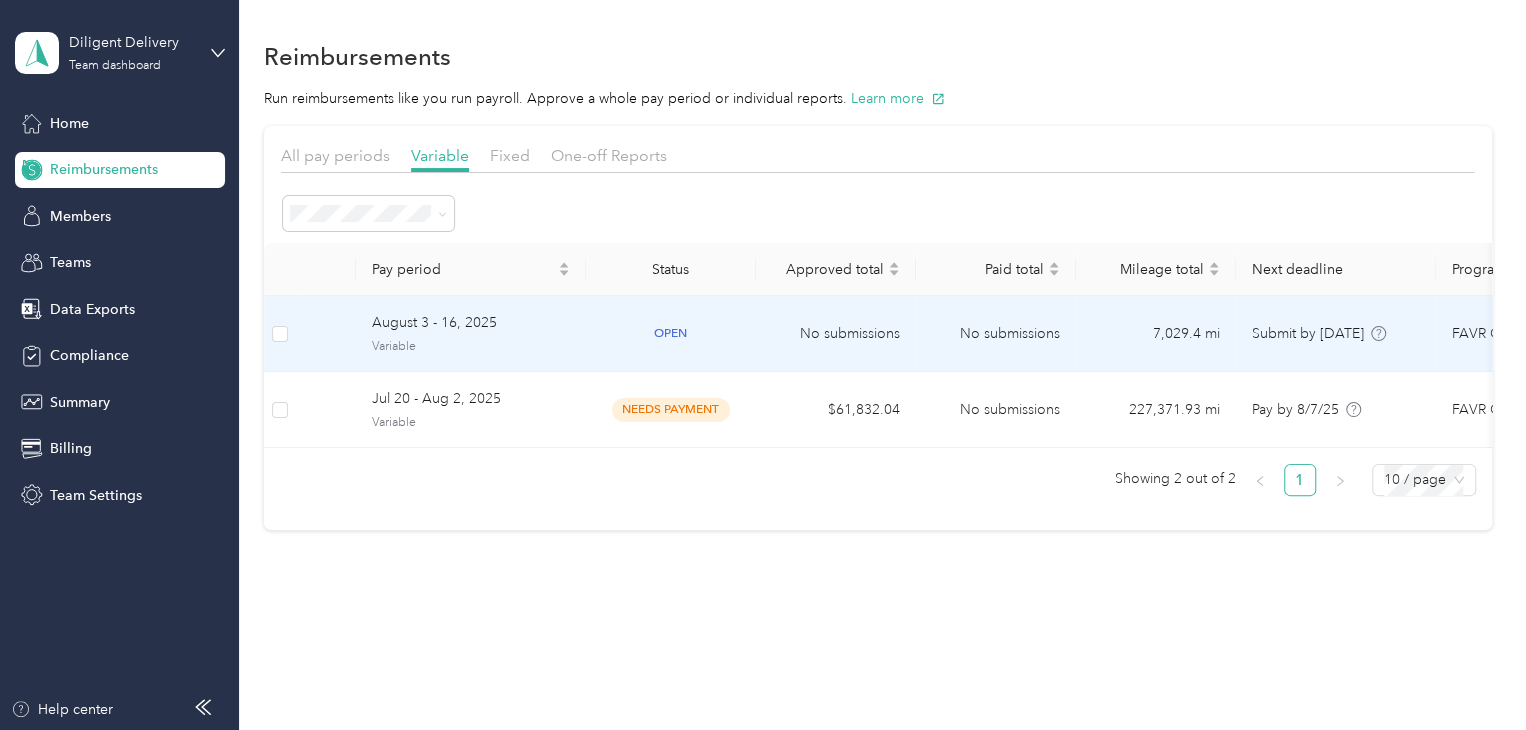 click on "Variable" at bounding box center [471, 347] 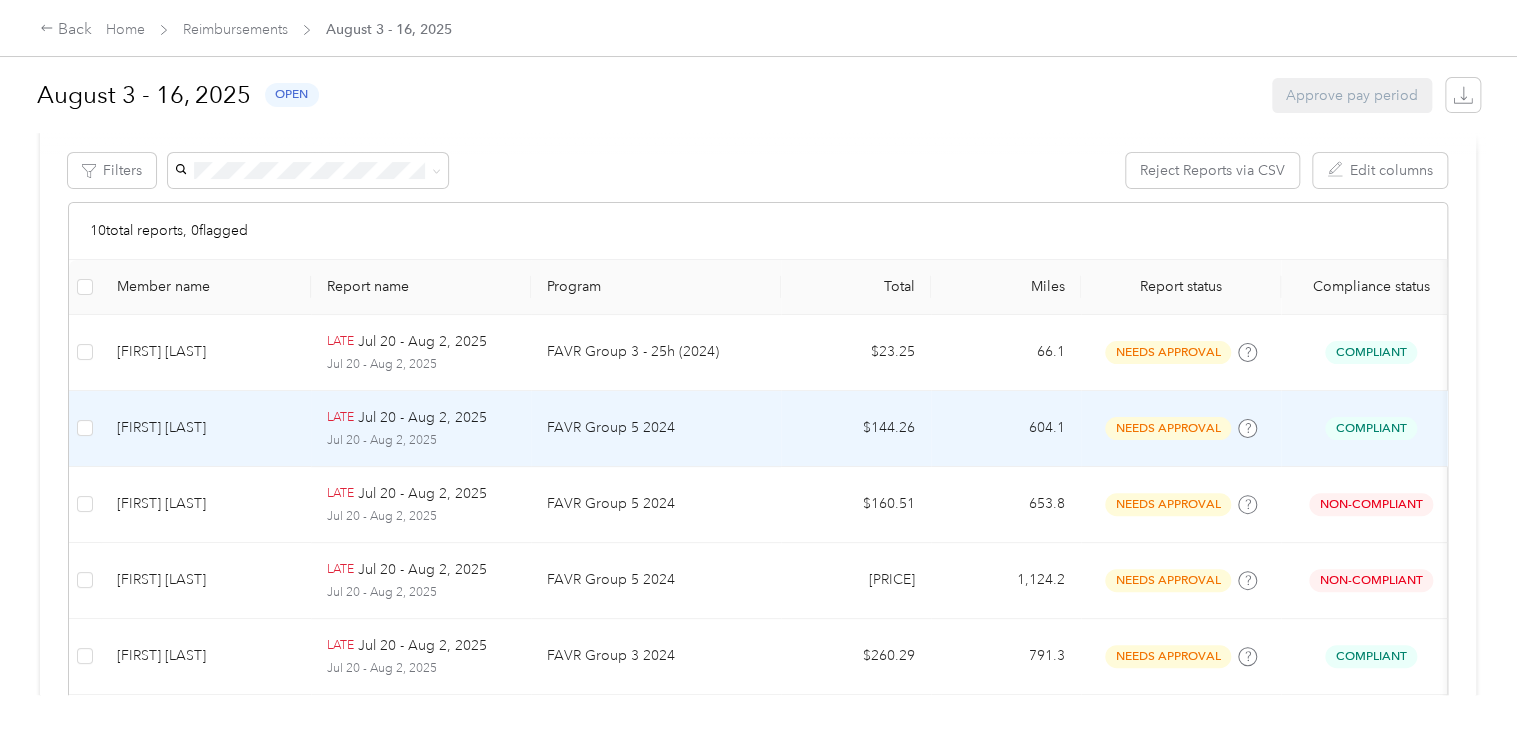 scroll, scrollTop: 400, scrollLeft: 0, axis: vertical 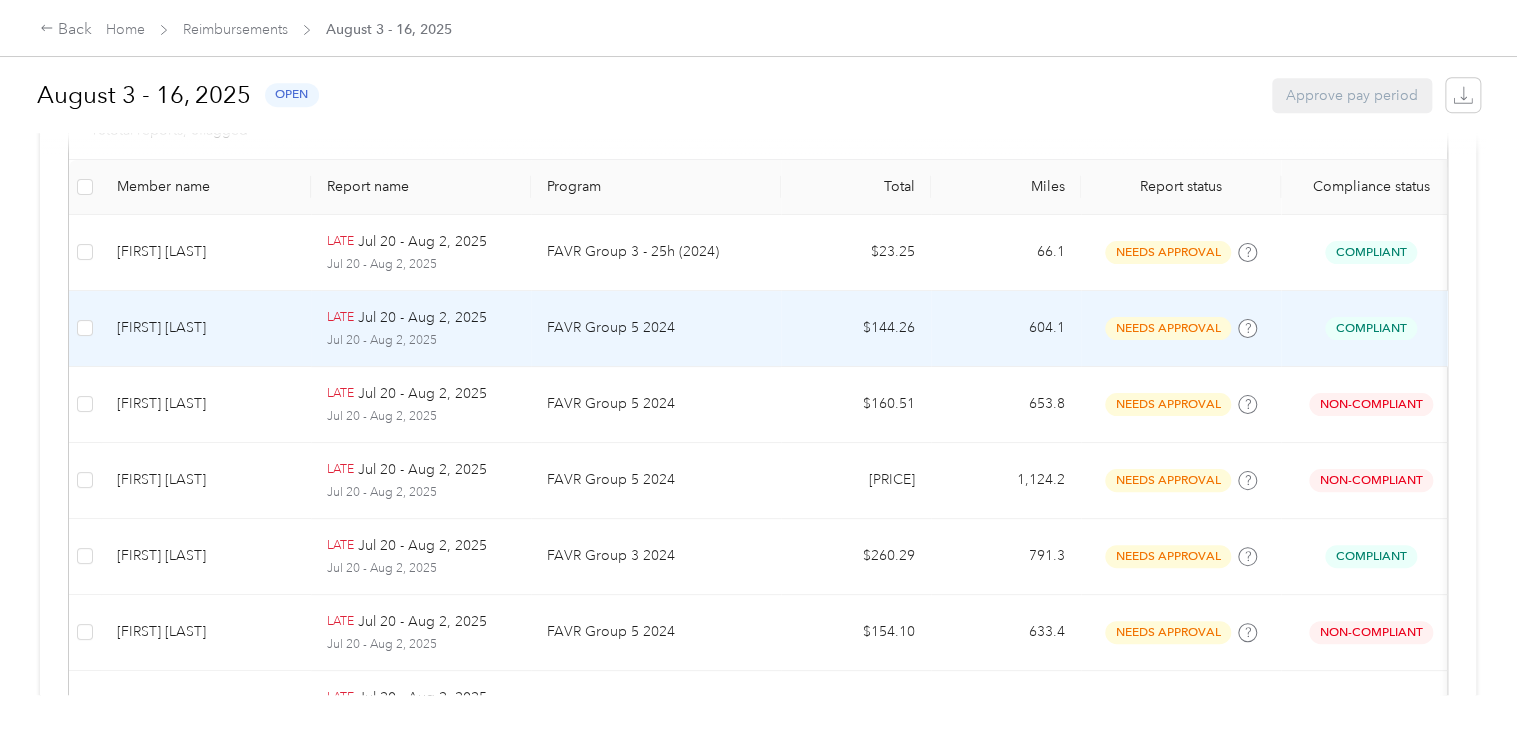 click on "needs approval" at bounding box center (1168, 328) 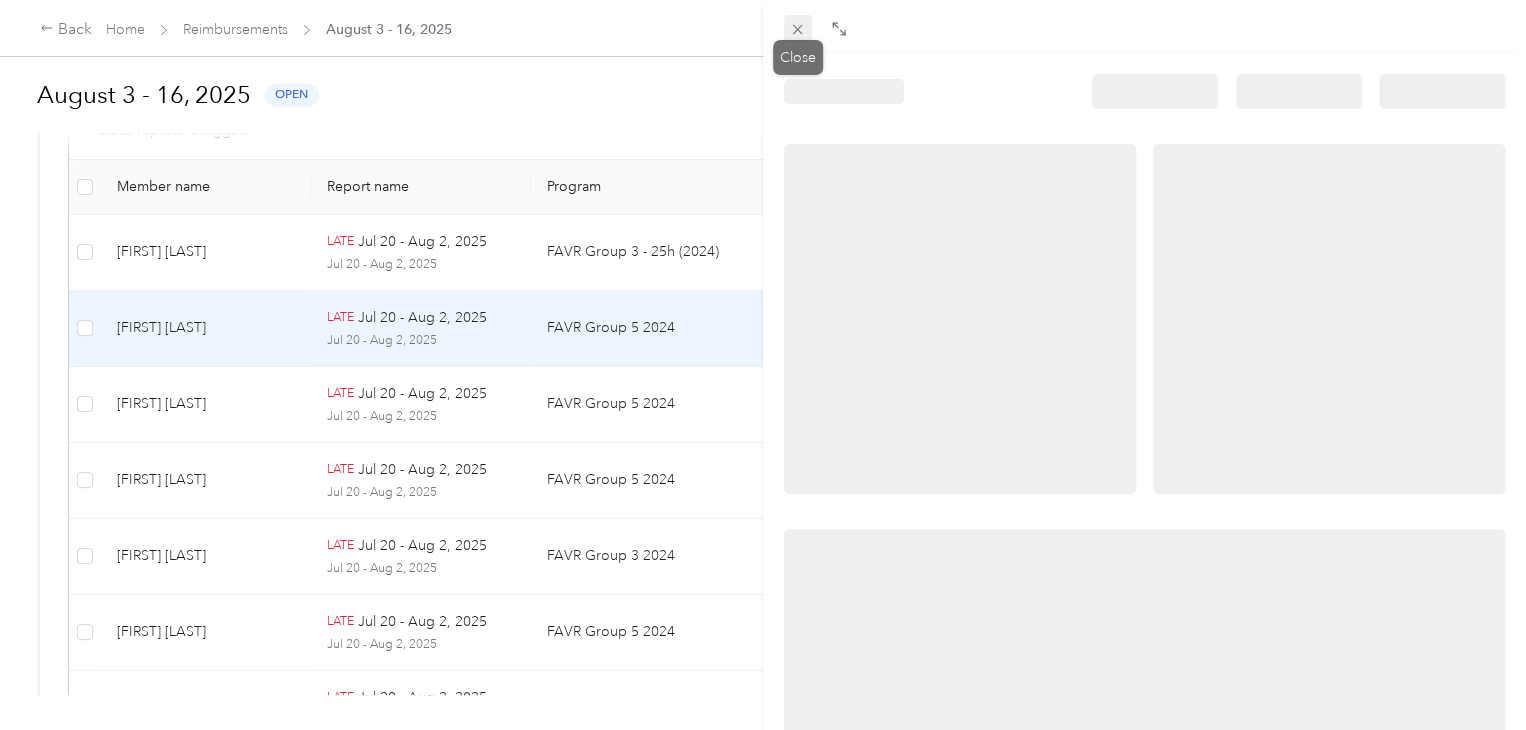 click 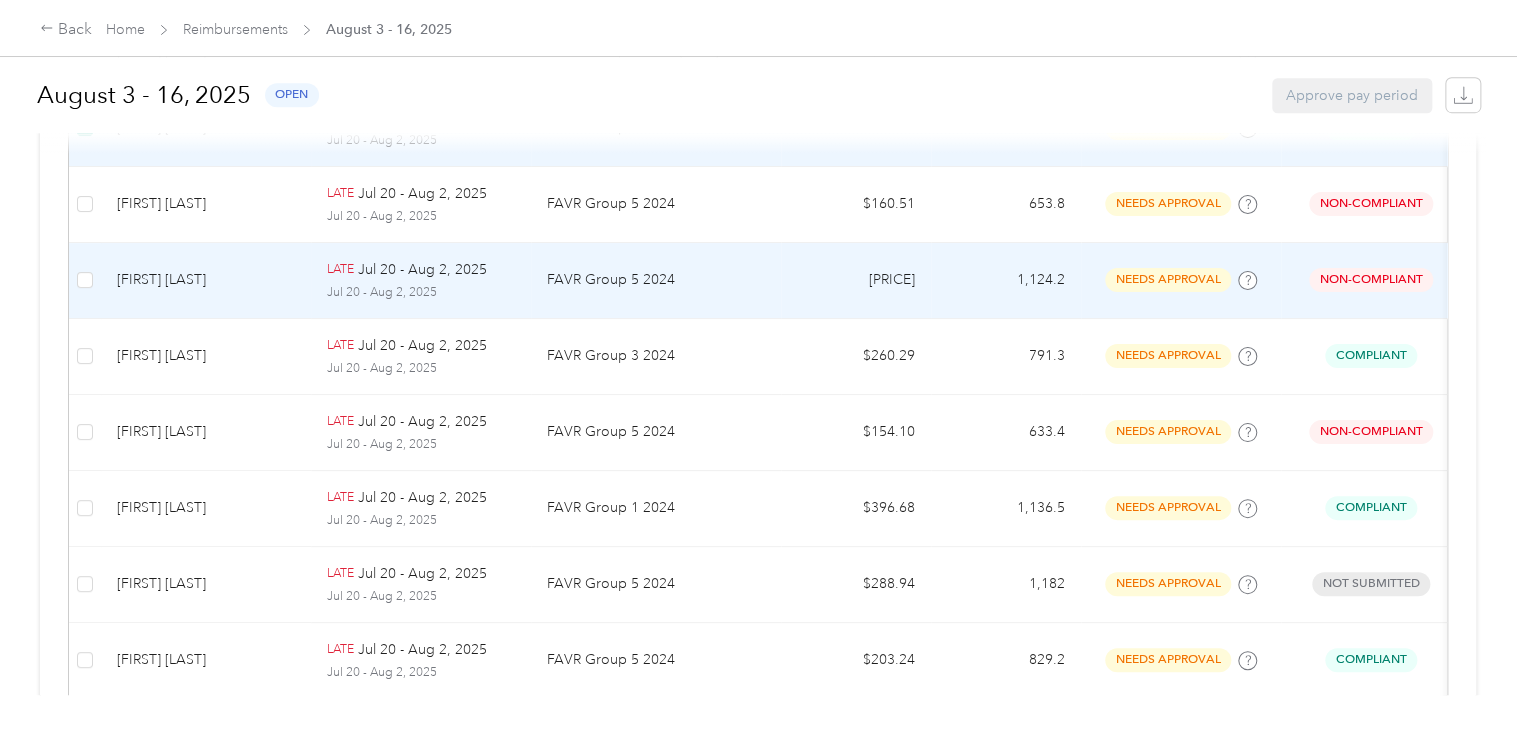 scroll, scrollTop: 700, scrollLeft: 0, axis: vertical 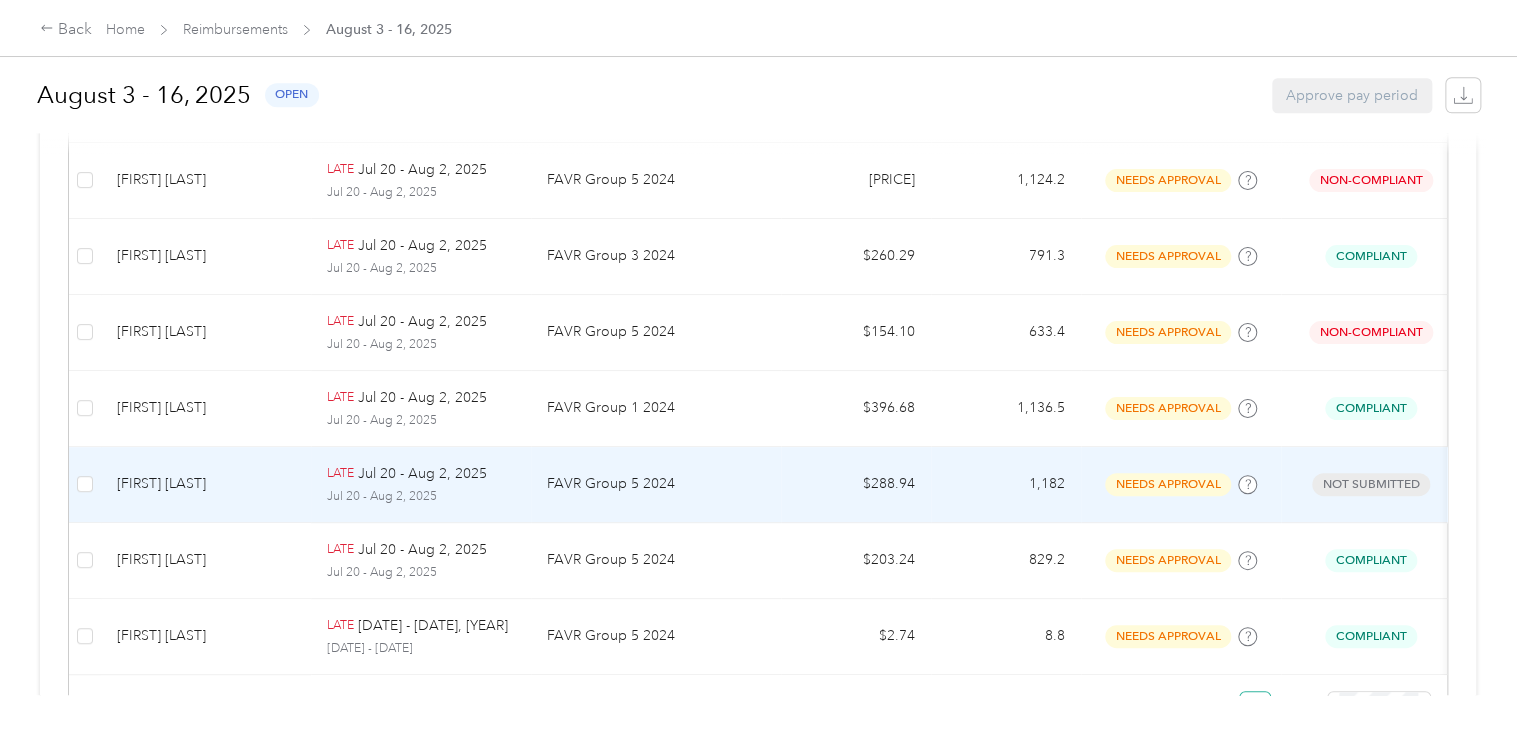 click on "[FIRST] [LAST]" at bounding box center (206, 484) 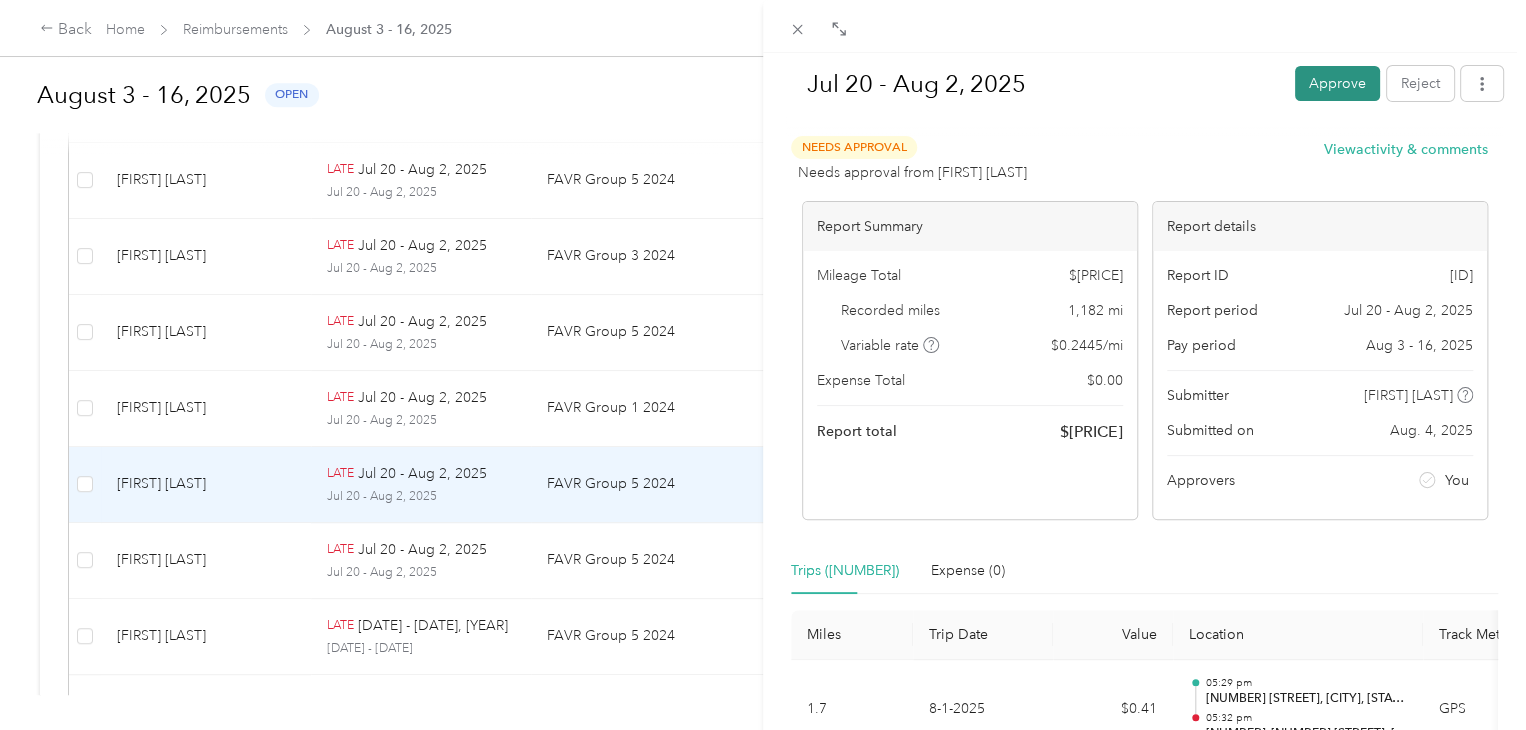 click on "Approve" at bounding box center (1337, 83) 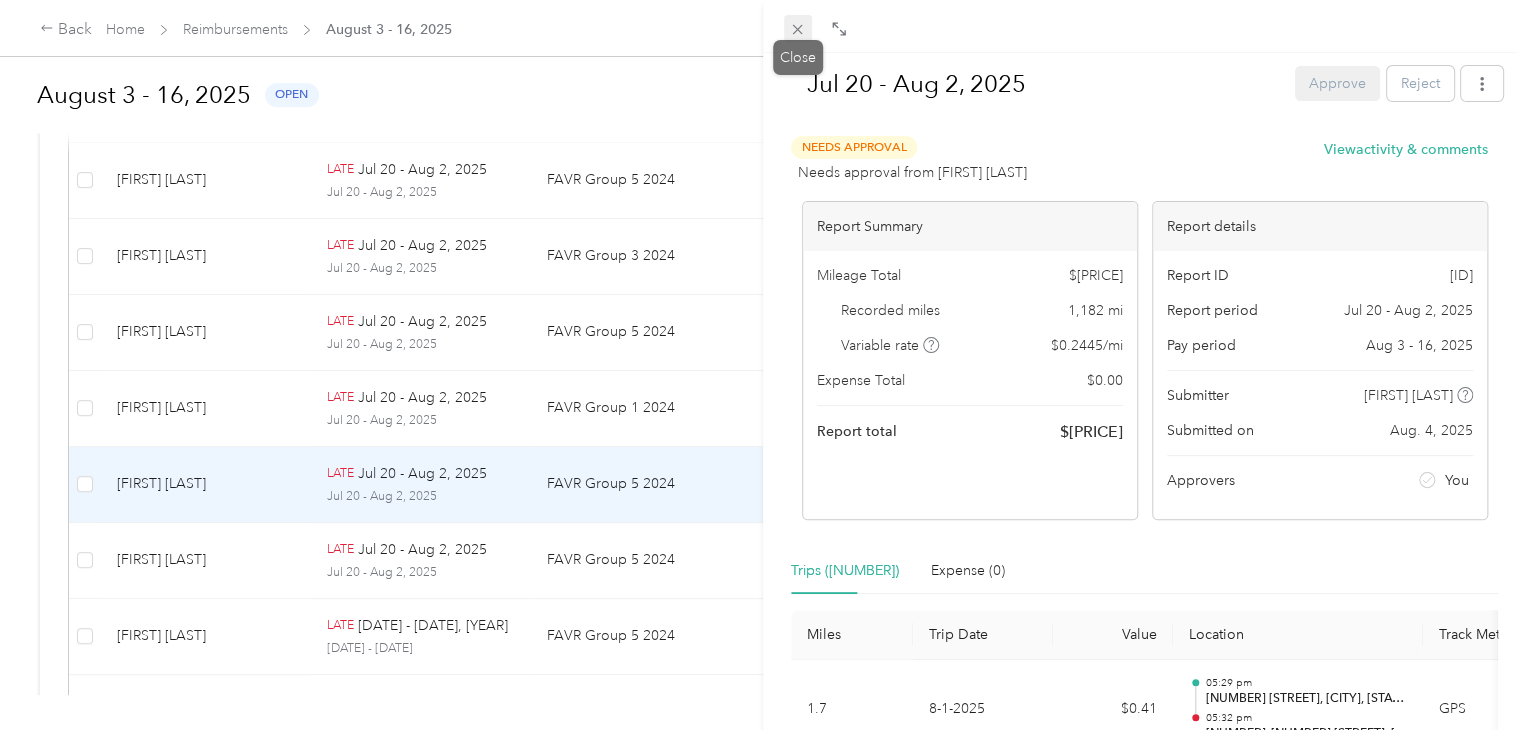 click 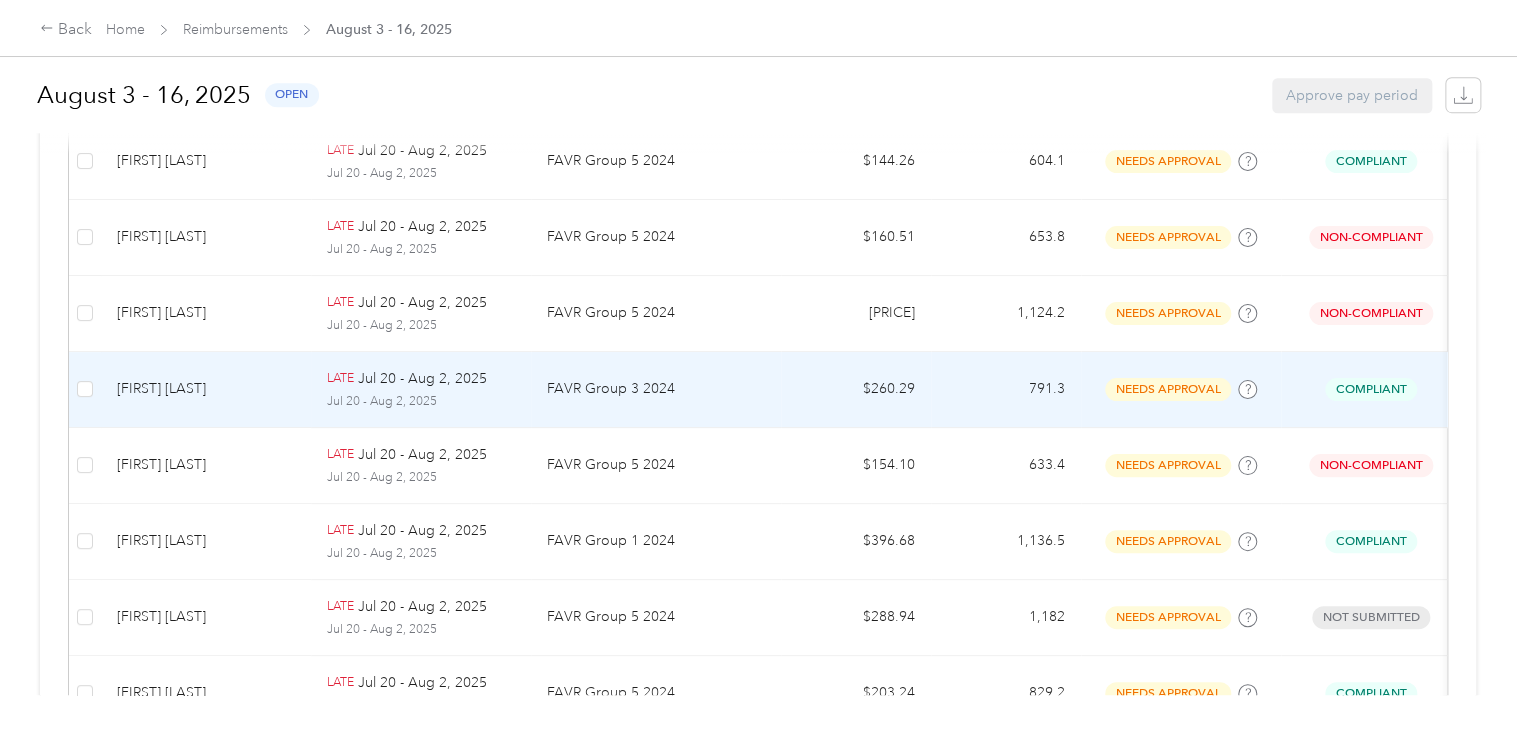 scroll, scrollTop: 400, scrollLeft: 0, axis: vertical 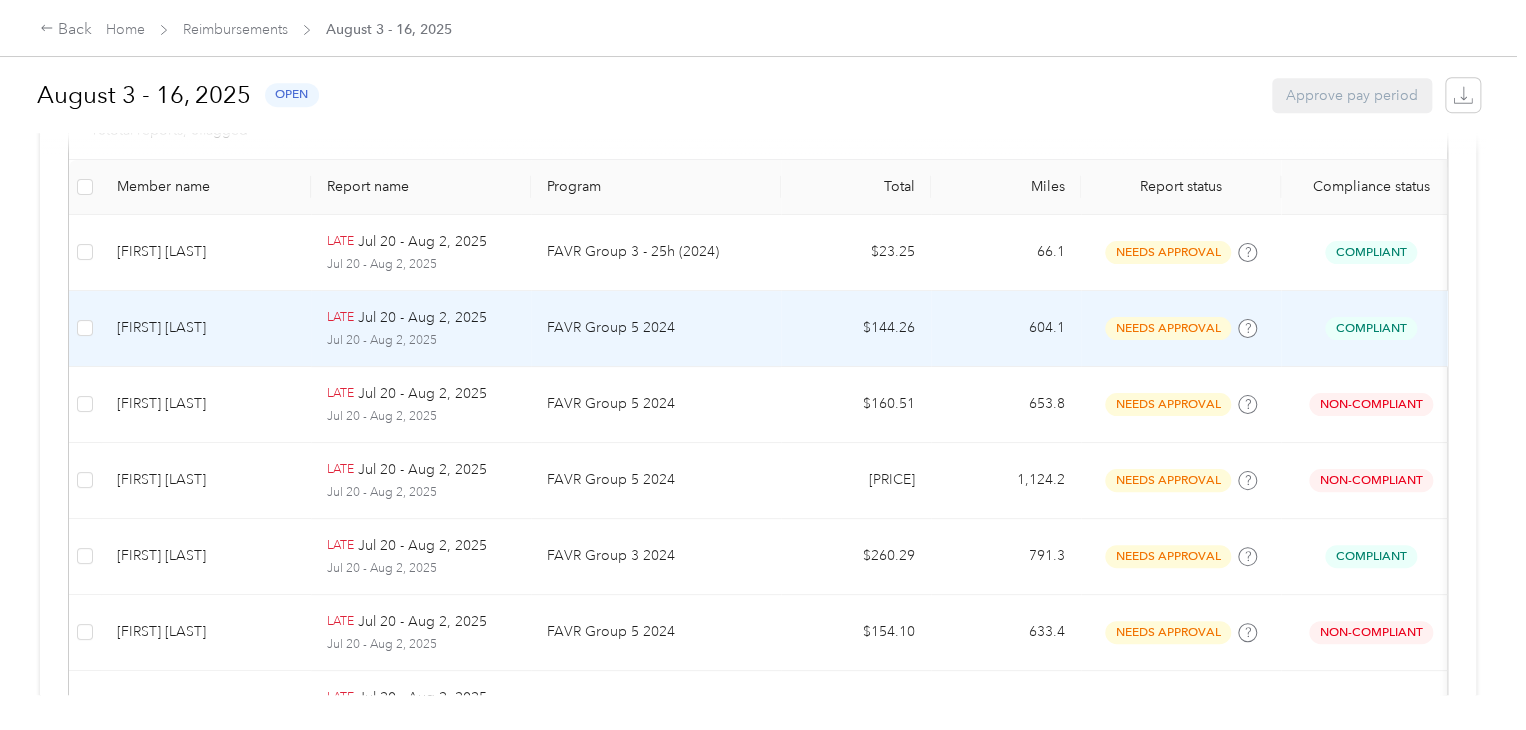 click on "Jul 20 - Aug 2, 2025" at bounding box center [421, 341] 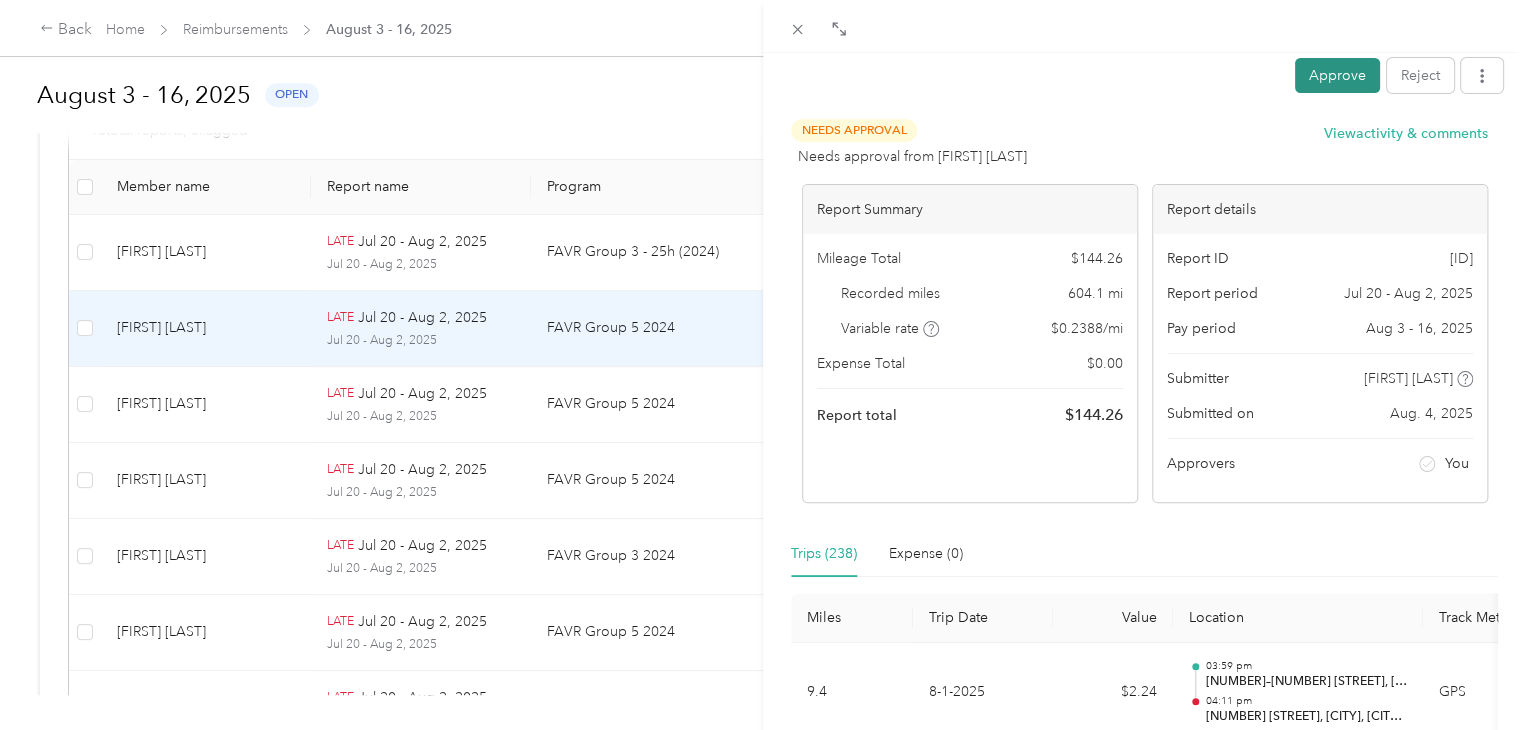 click on "Approve" at bounding box center (1337, 75) 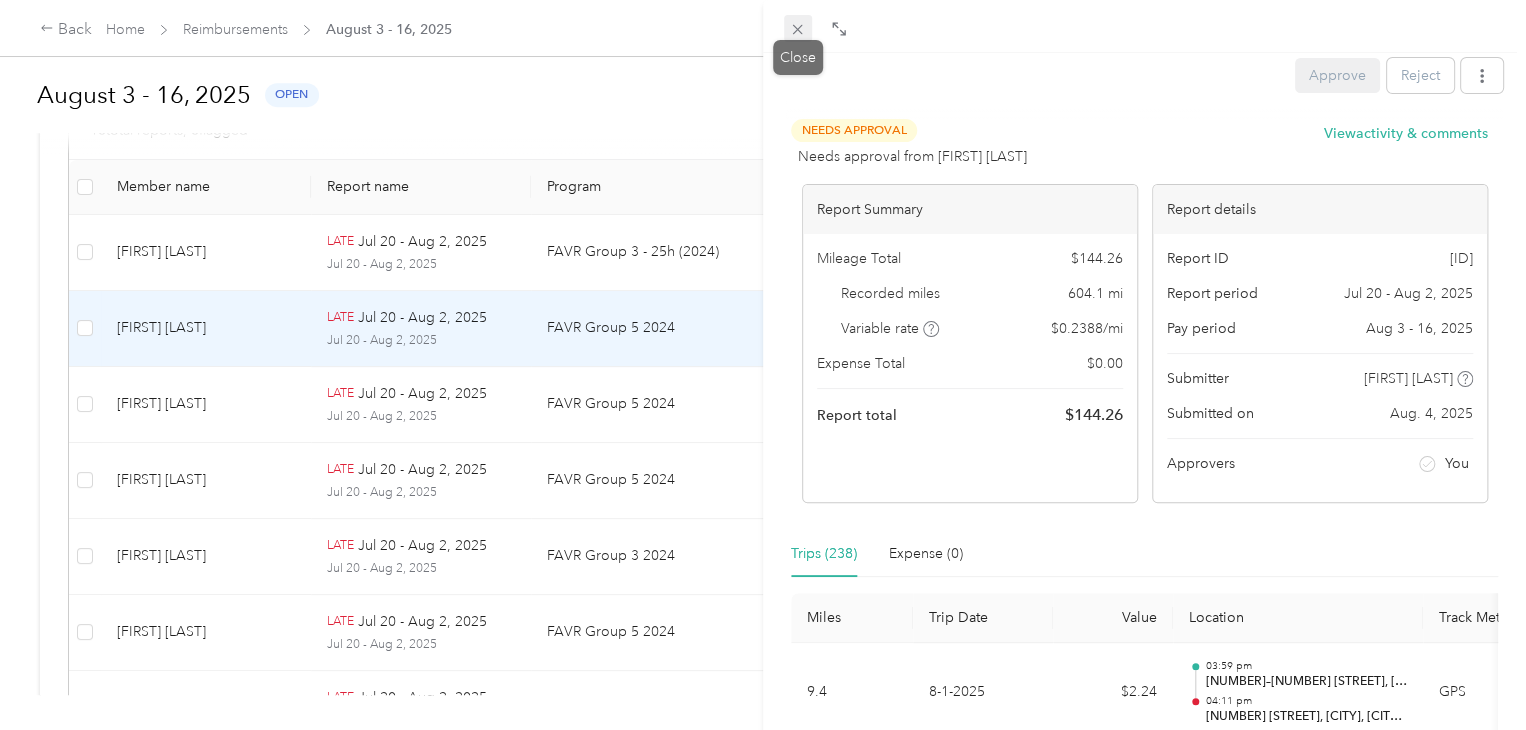 click 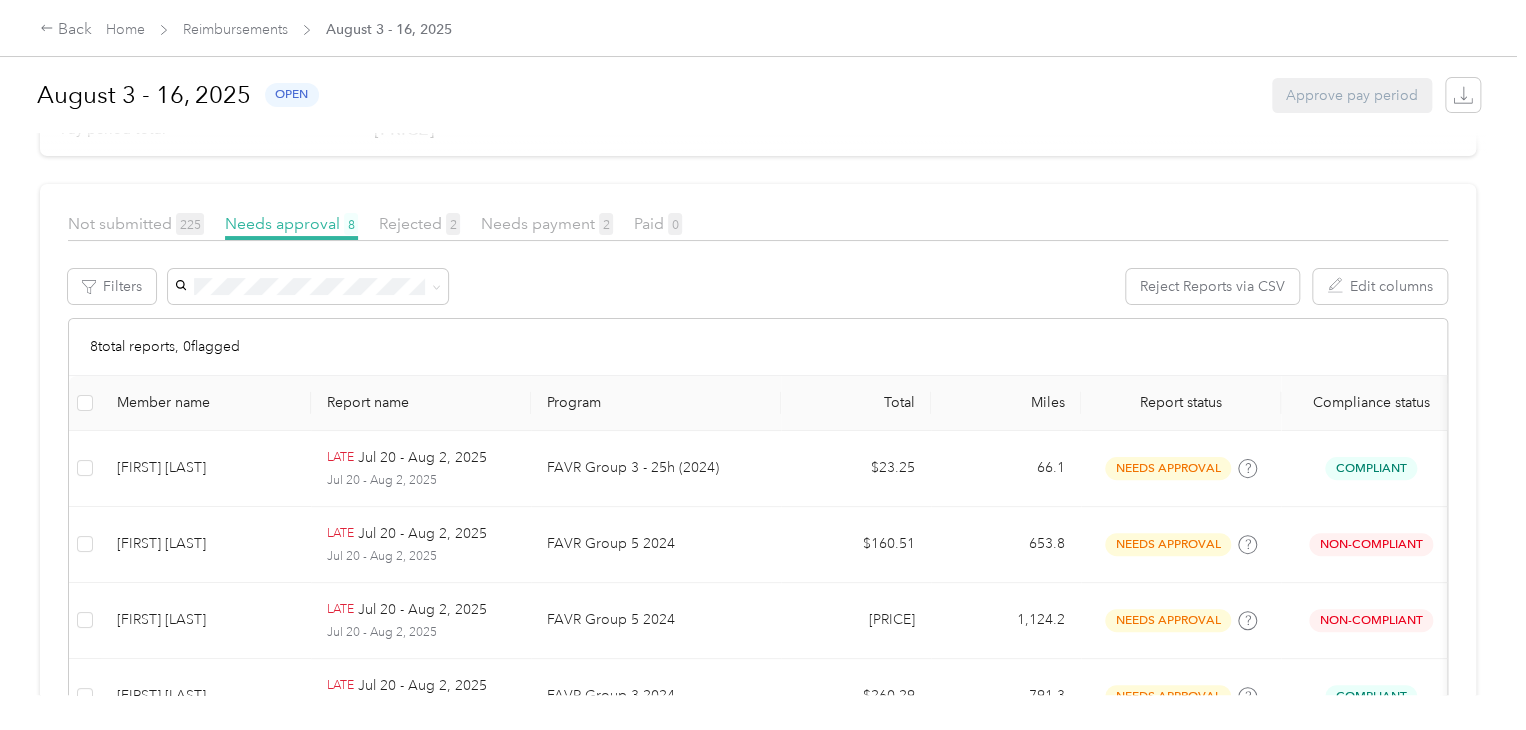 scroll, scrollTop: 149, scrollLeft: 0, axis: vertical 